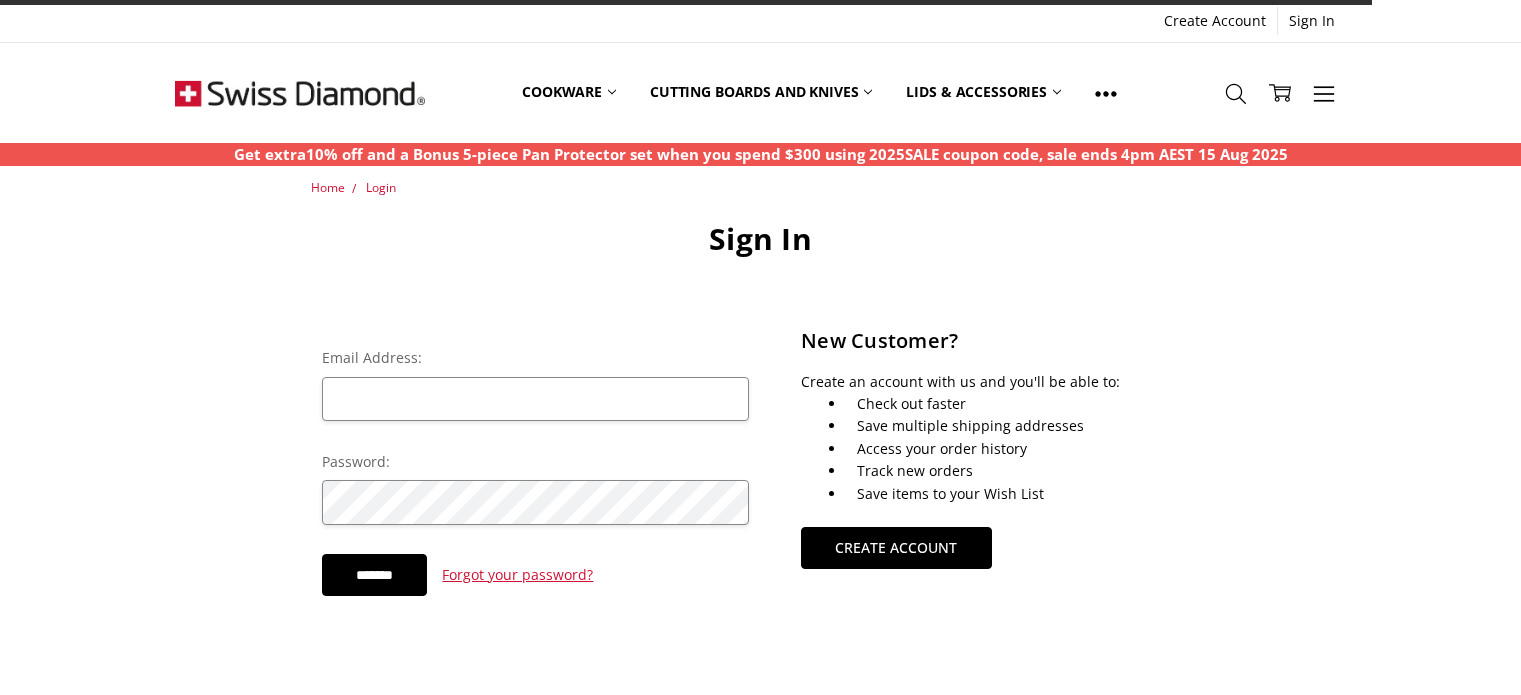 scroll, scrollTop: 0, scrollLeft: 0, axis: both 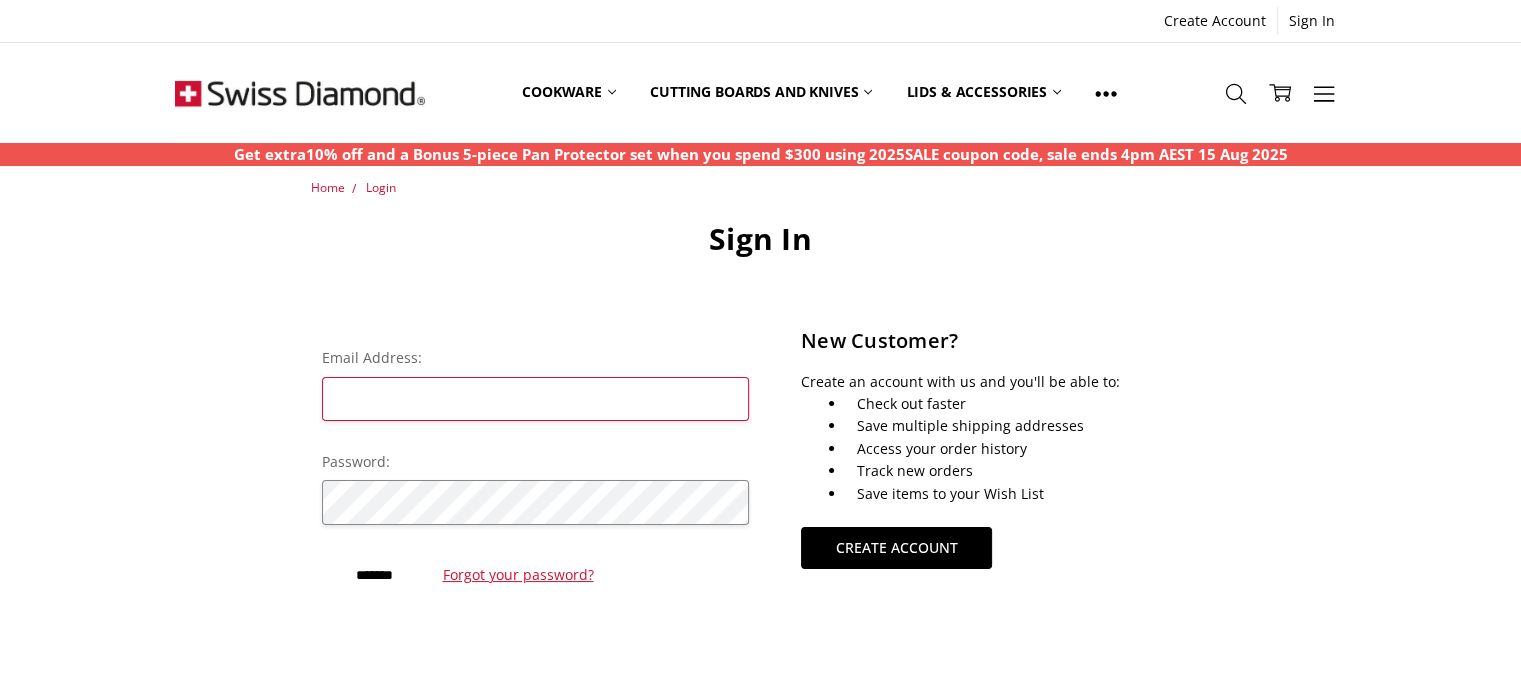 type on "**********" 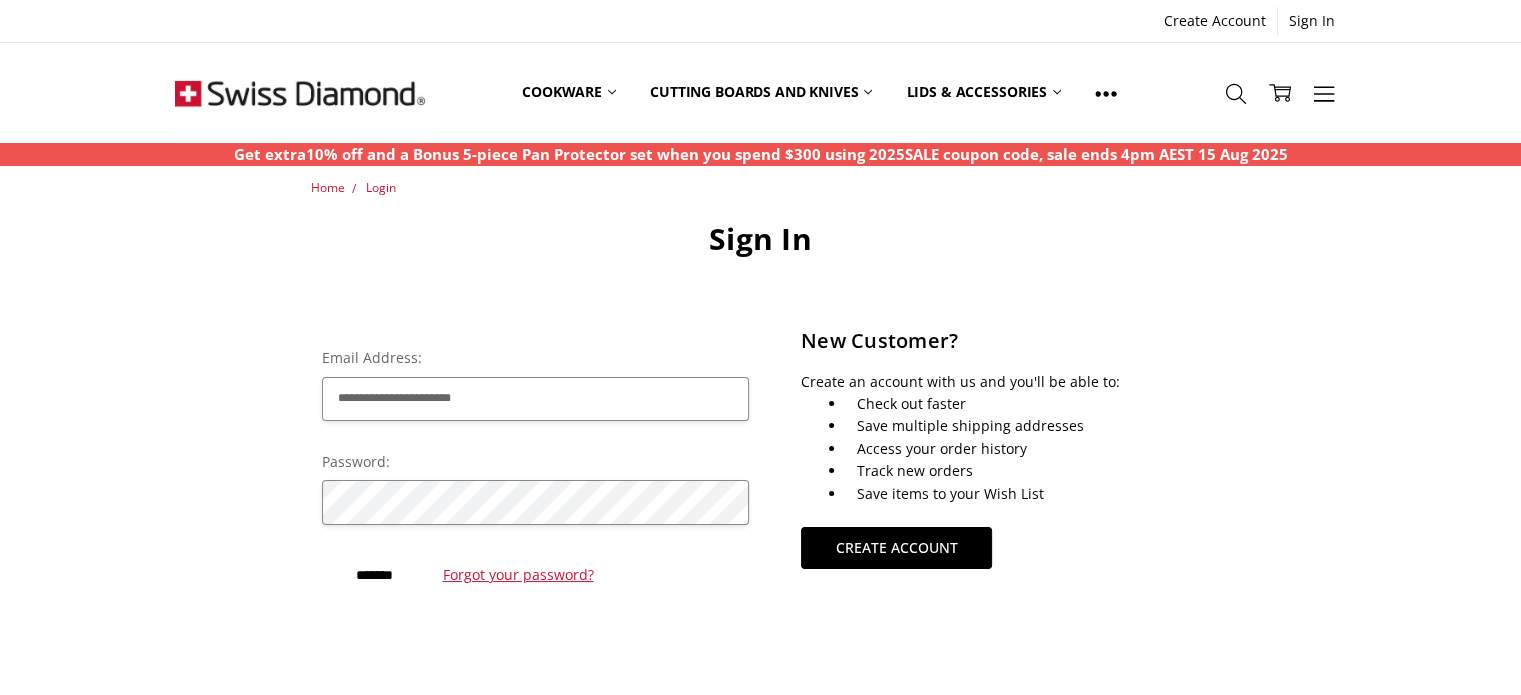 type on "**********" 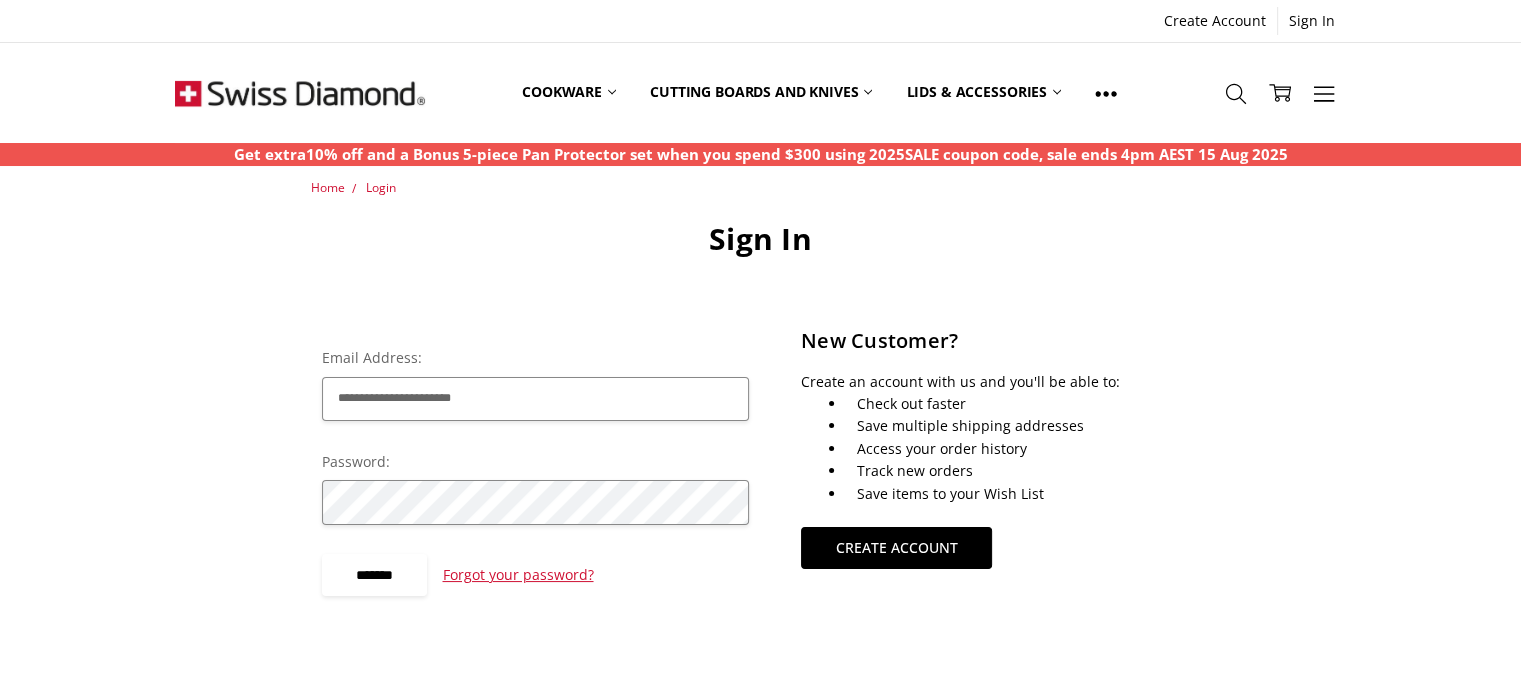 click on "*******" at bounding box center (375, 575) 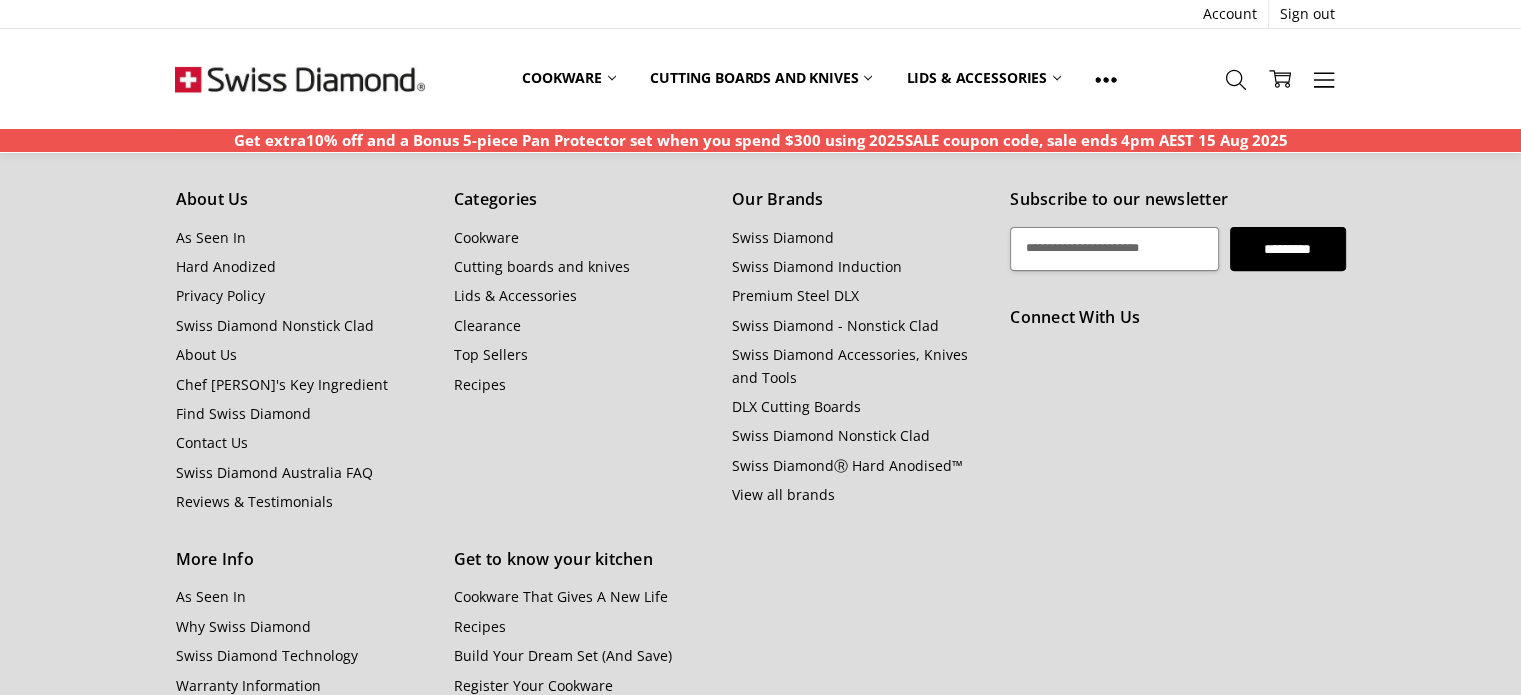 scroll, scrollTop: 685, scrollLeft: 0, axis: vertical 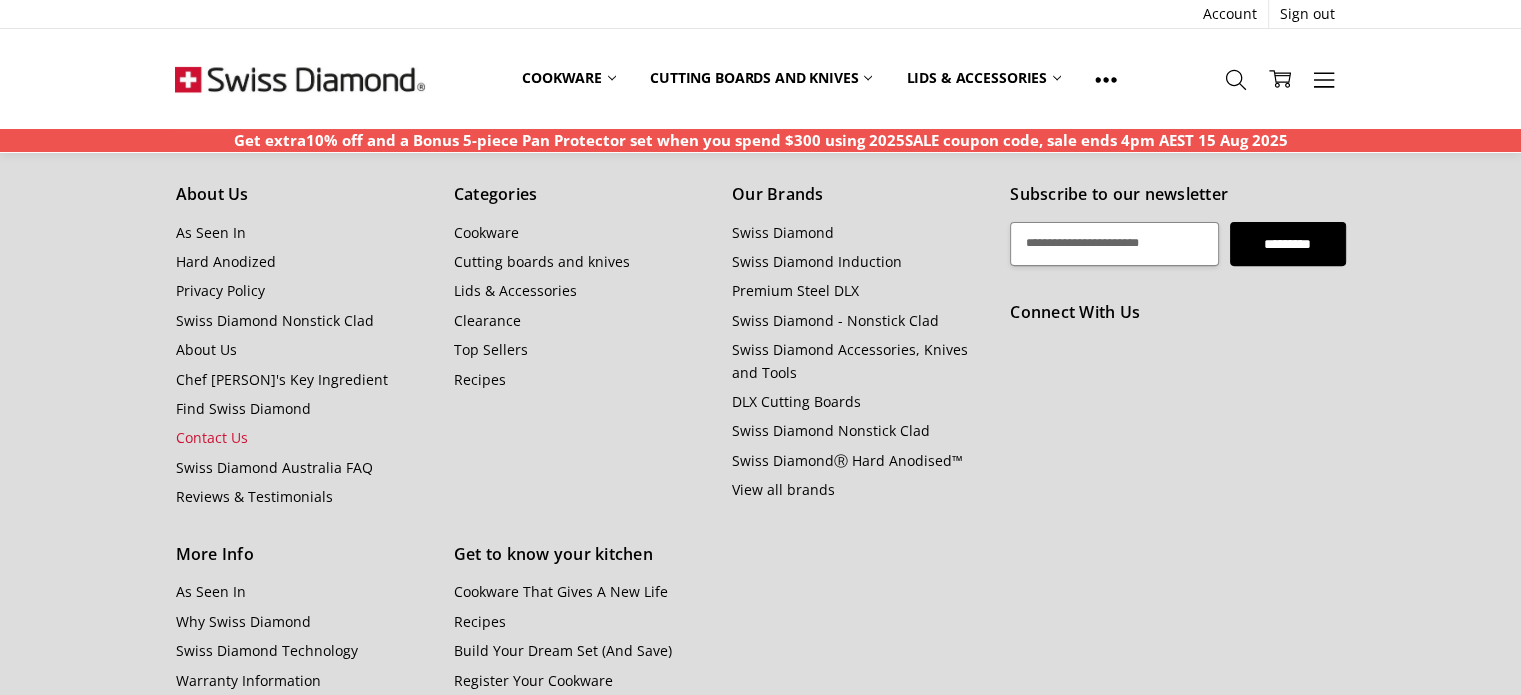 click on "Contact Us" at bounding box center [211, 437] 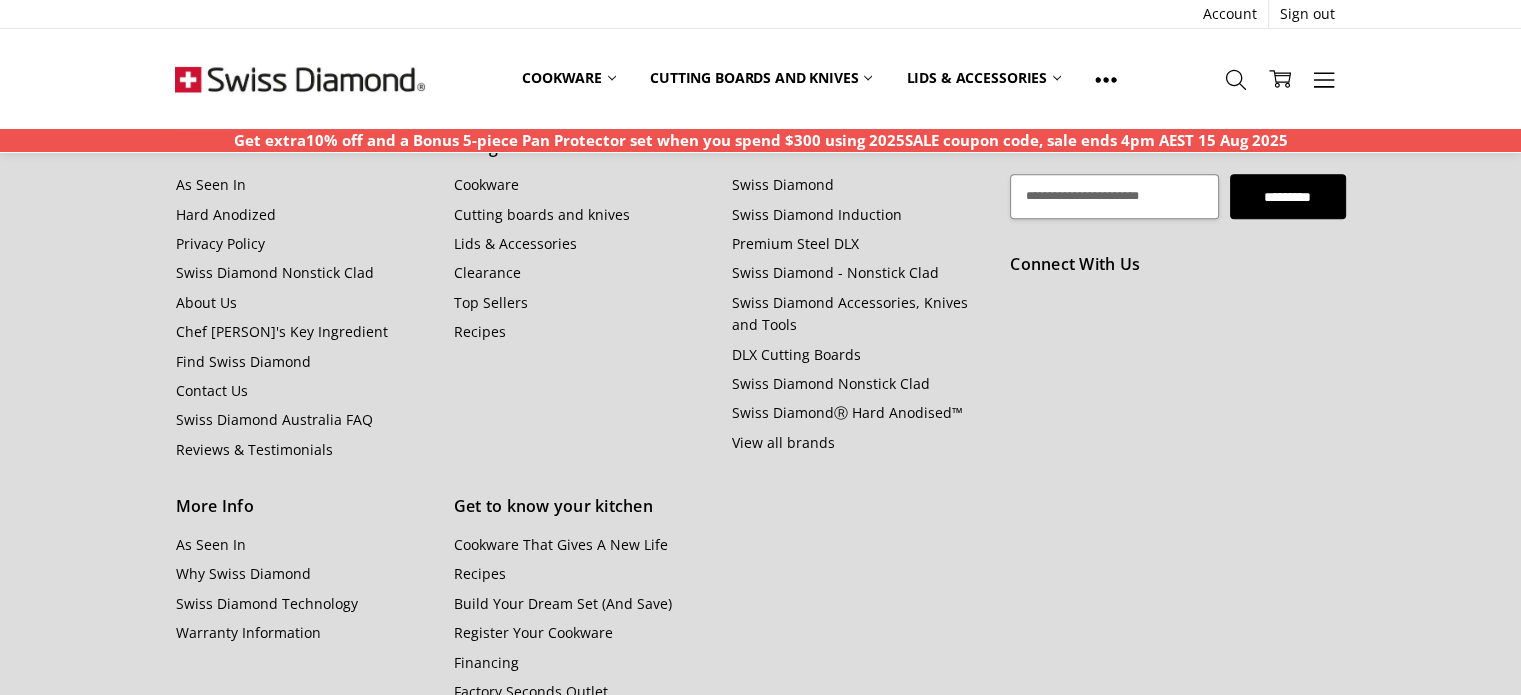 scroll, scrollTop: 1104, scrollLeft: 0, axis: vertical 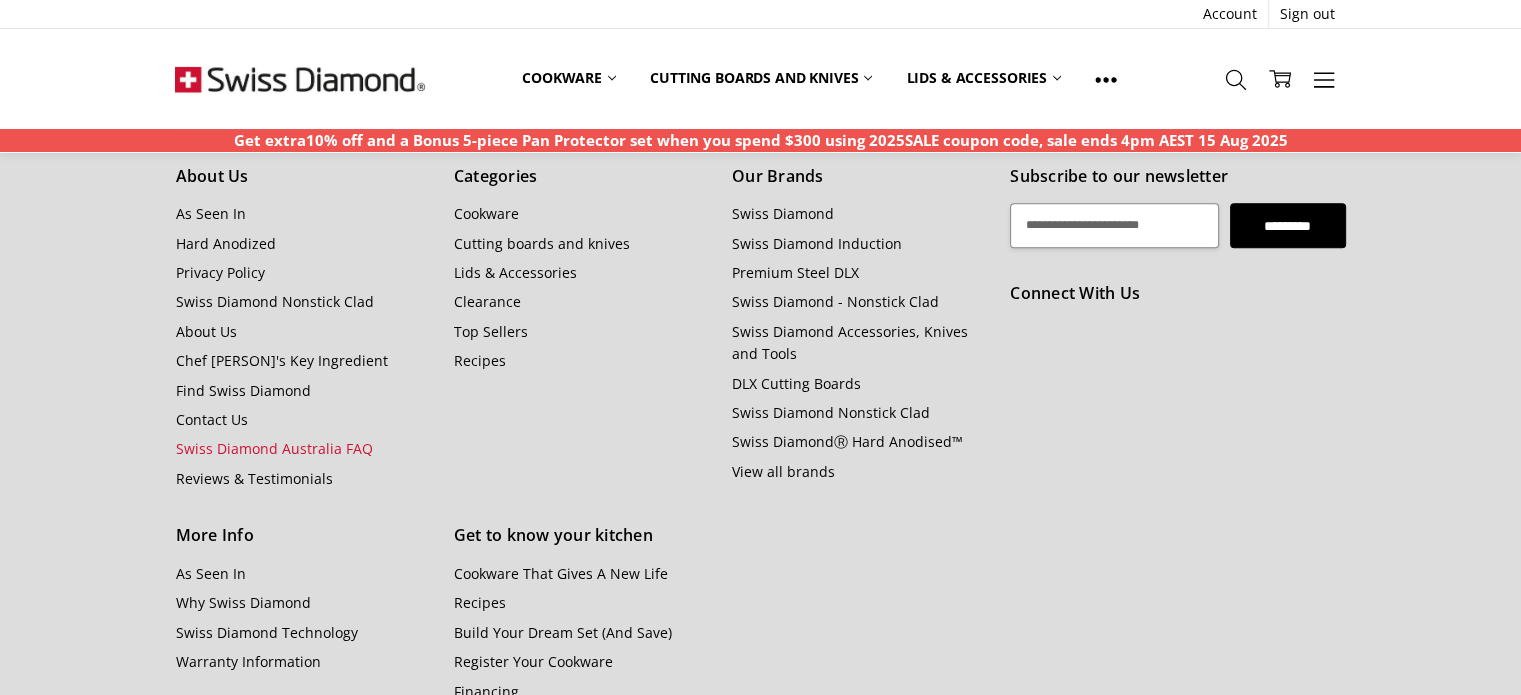 click on "Swiss Diamond Australia FAQ" at bounding box center (273, 448) 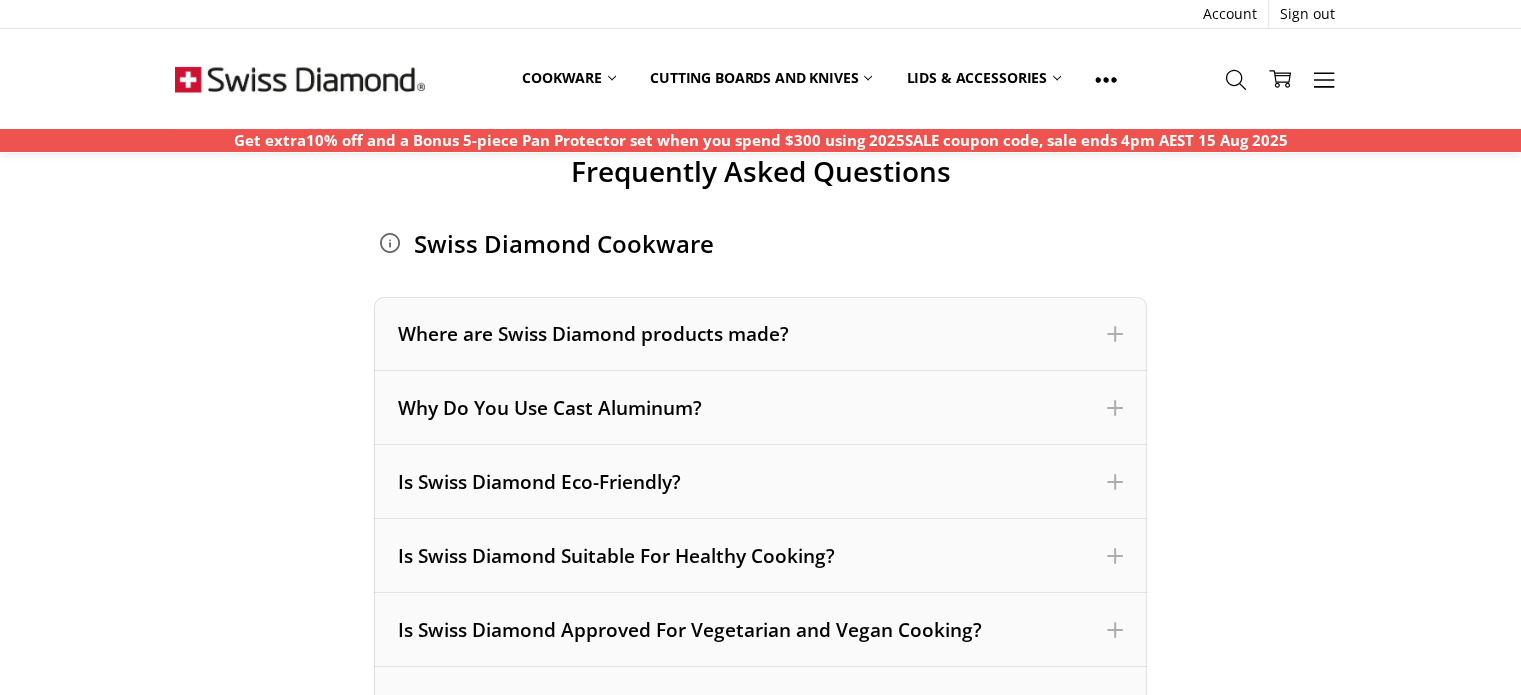 scroll, scrollTop: 200, scrollLeft: 0, axis: vertical 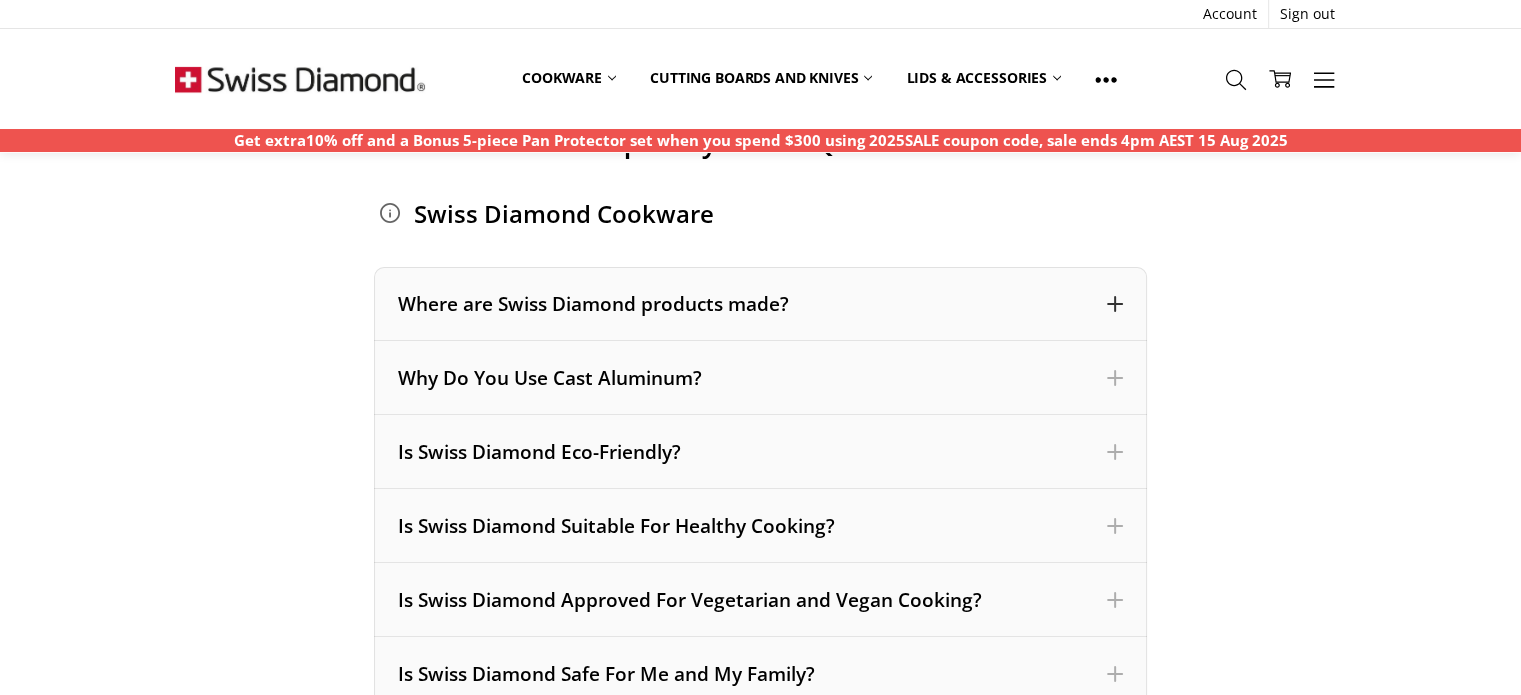 click at bounding box center [1115, 304] 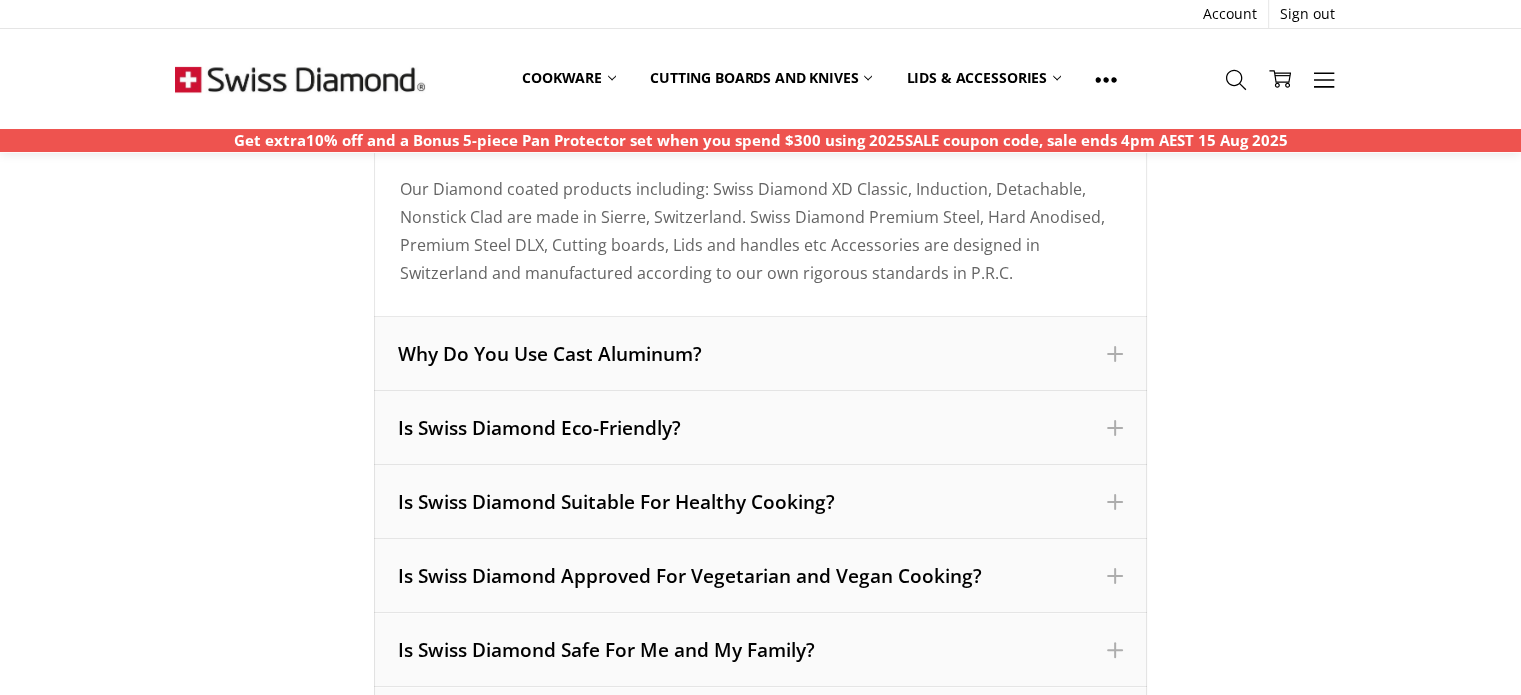 scroll, scrollTop: 400, scrollLeft: 0, axis: vertical 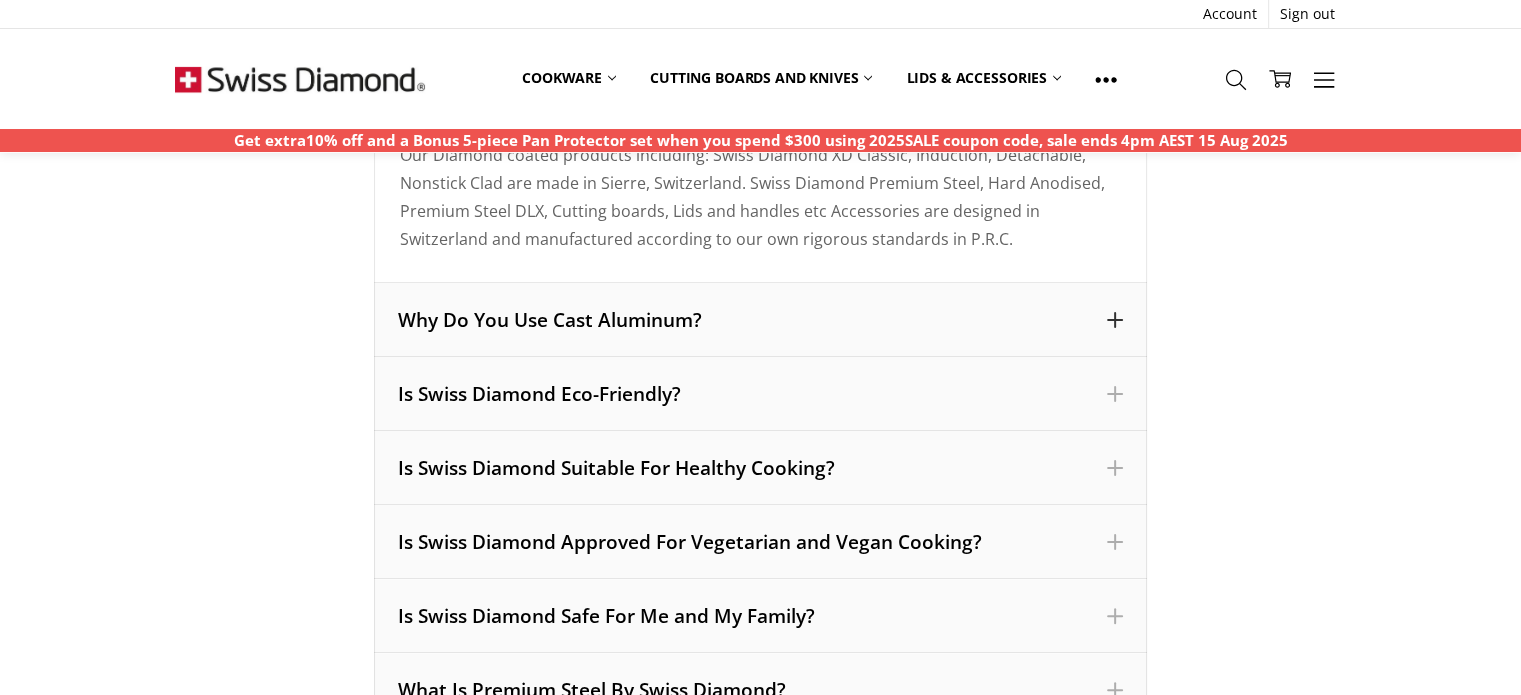 click at bounding box center [1115, 320] 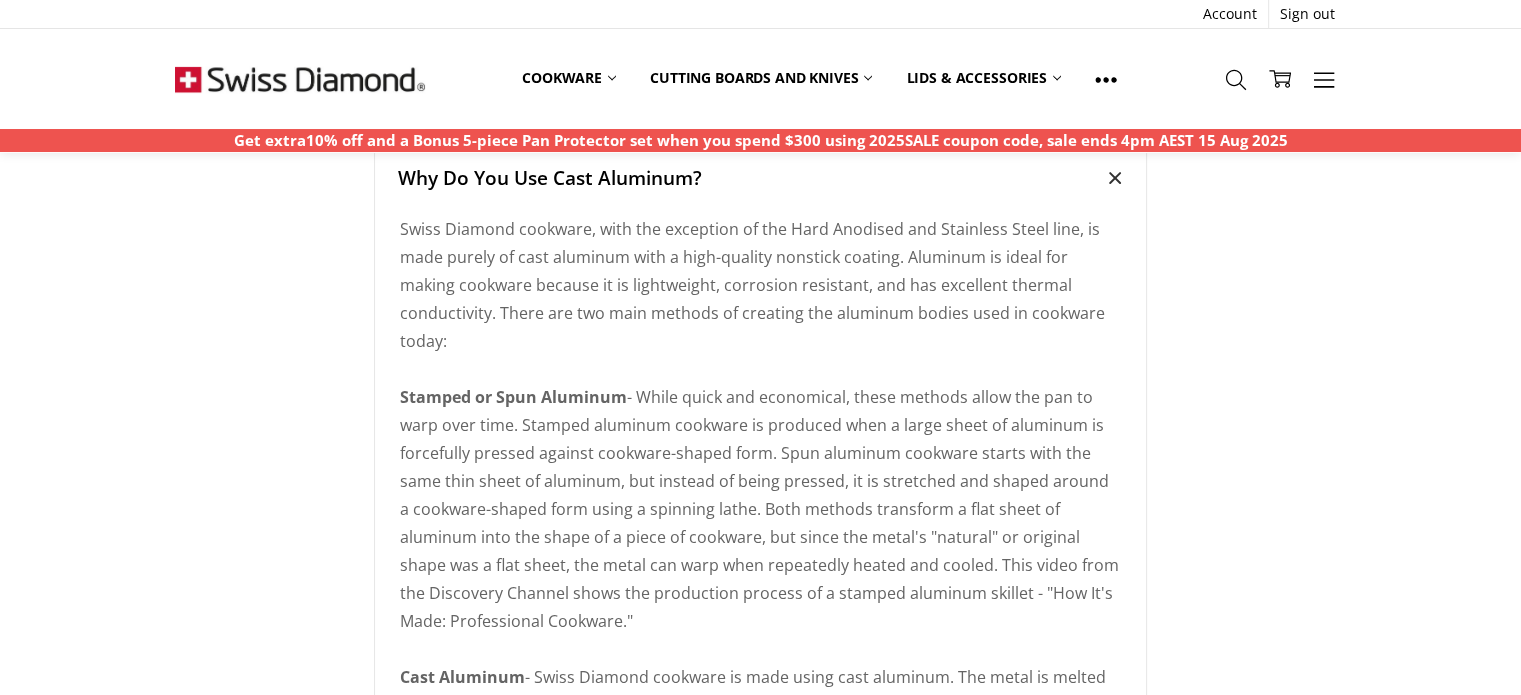 click on "Swiss Diamond cookware, with the exception of the Hard Anodised and Stainless Steel line, is made purely of cast aluminum with a high-quality nonstick coating. Aluminum is ideal for making cookware because it is lightweight, corrosion resistant, and has excellent thermal conductivity. There are two main methods of creating the aluminum bodies used in cookware today: Stamped or Spun Aluminum Cast Aluminum" at bounding box center [760, 551] 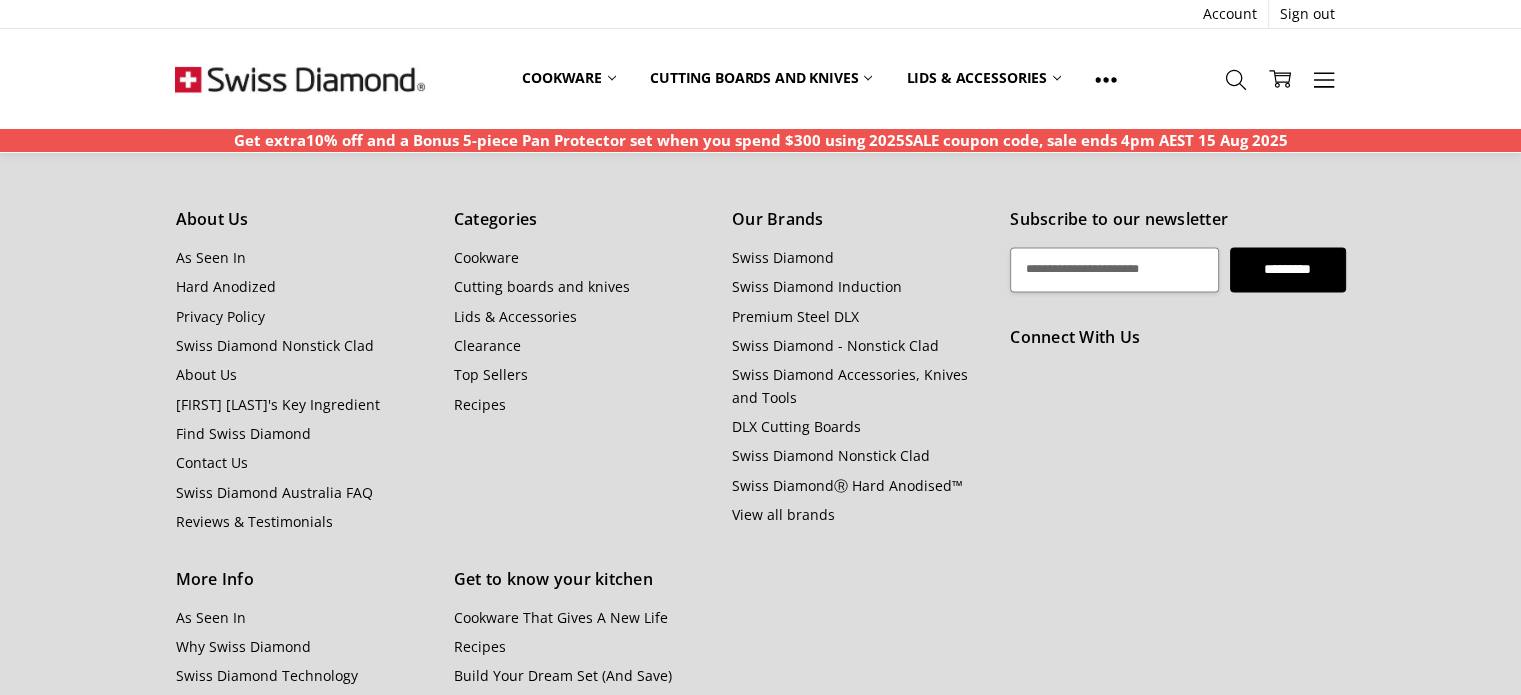 scroll, scrollTop: 3000, scrollLeft: 0, axis: vertical 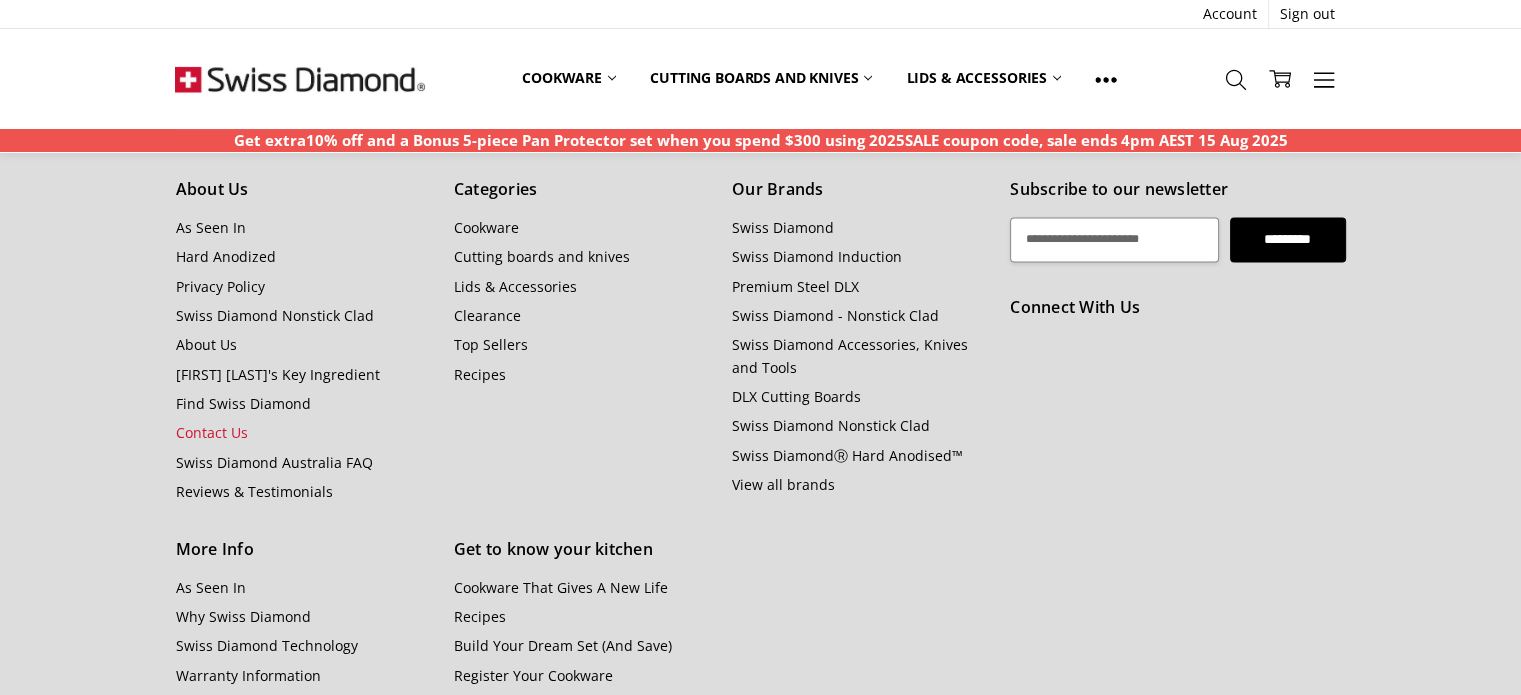 click on "Contact Us" at bounding box center (211, 432) 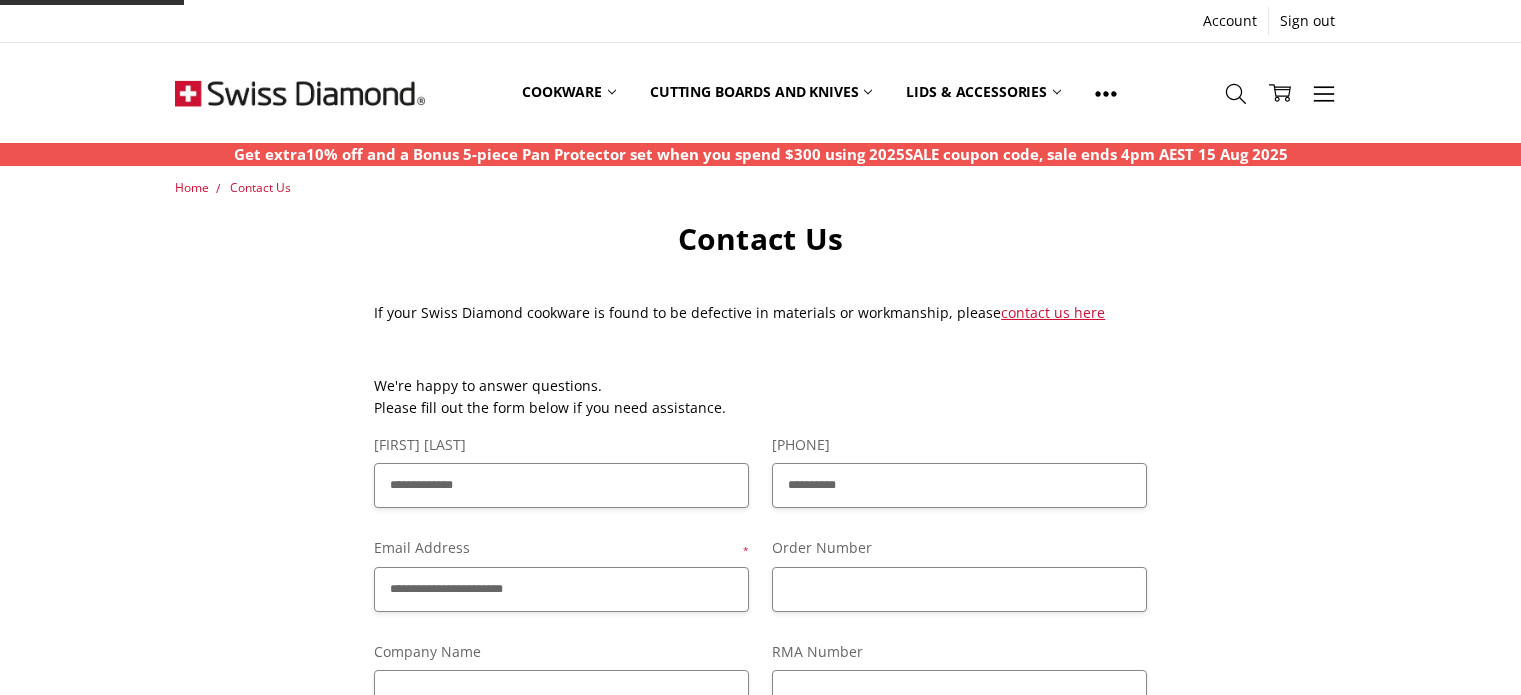 scroll, scrollTop: 0, scrollLeft: 0, axis: both 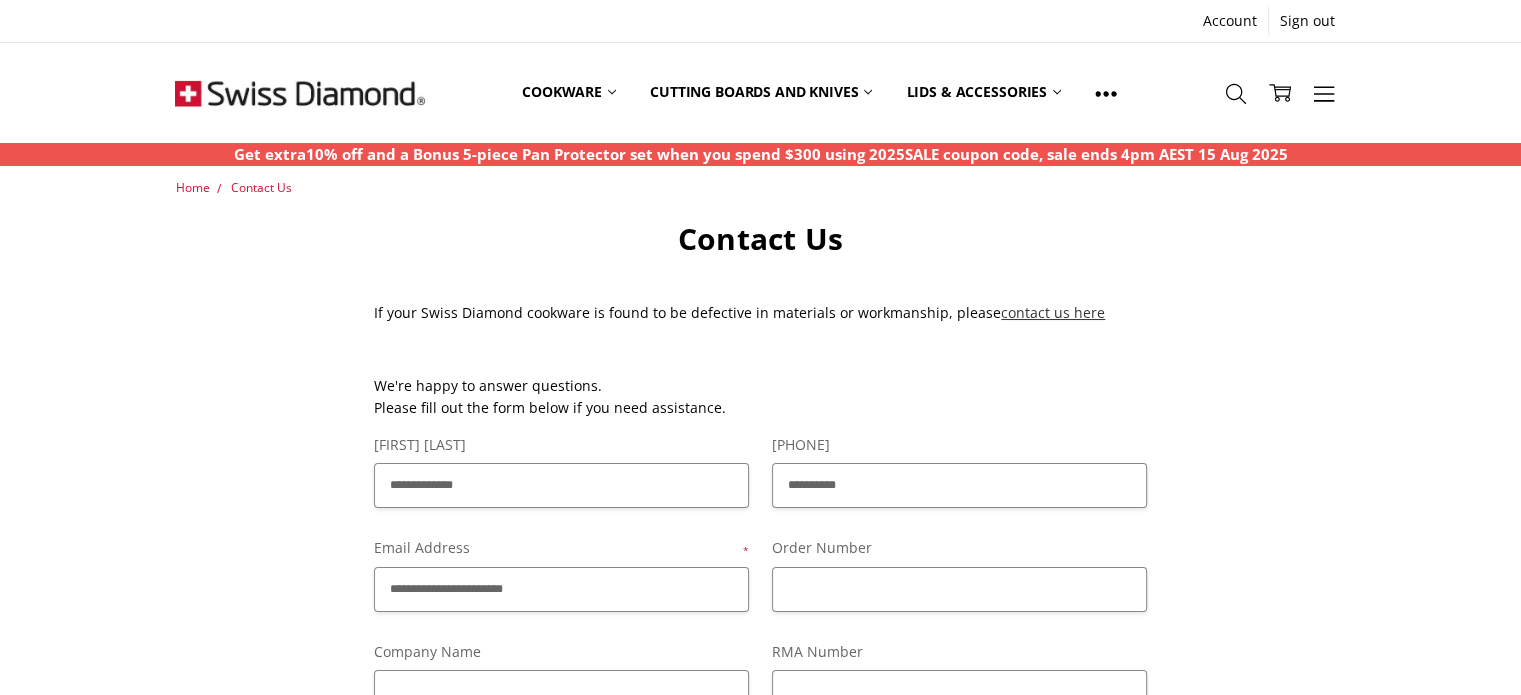 click on "contact us here" at bounding box center (1053, 312) 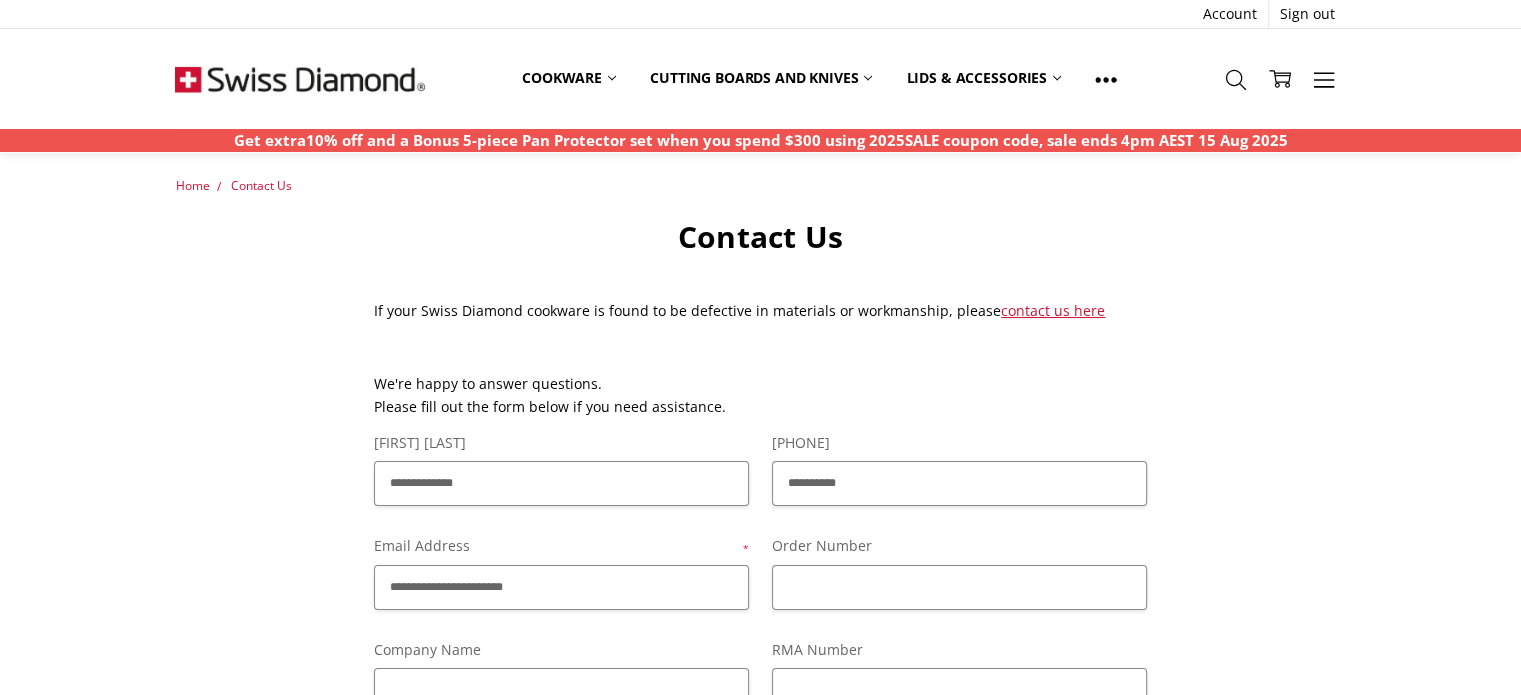 scroll, scrollTop: 0, scrollLeft: 0, axis: both 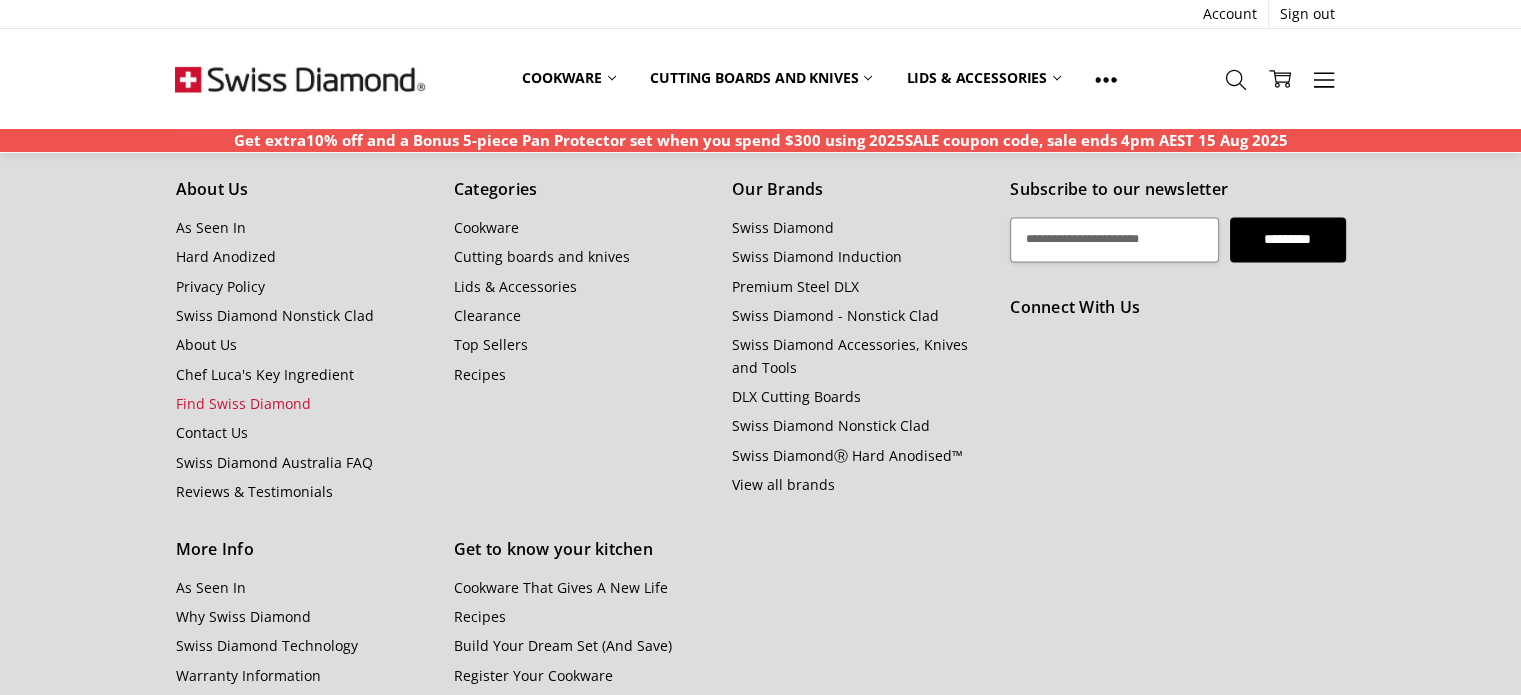 click on "Find Swiss Diamond" at bounding box center (242, 403) 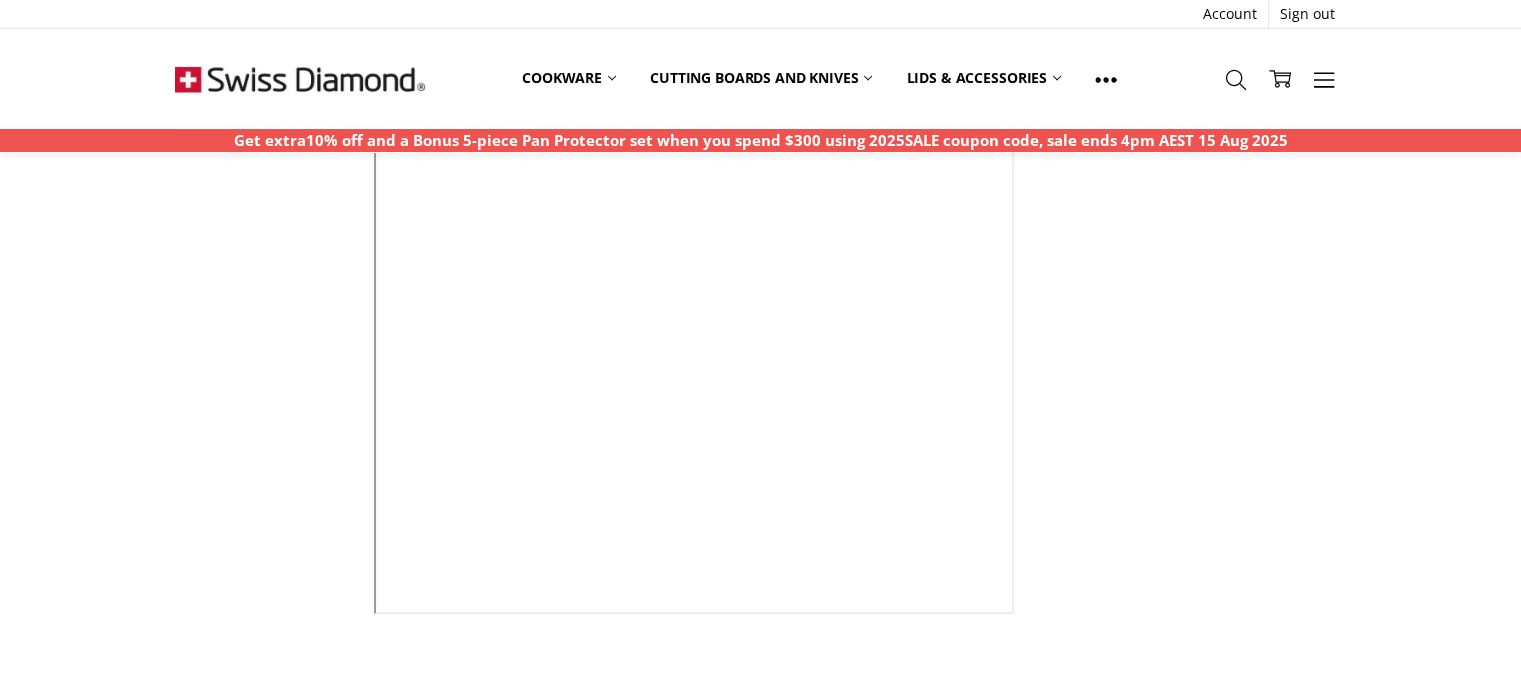 scroll, scrollTop: 400, scrollLeft: 0, axis: vertical 